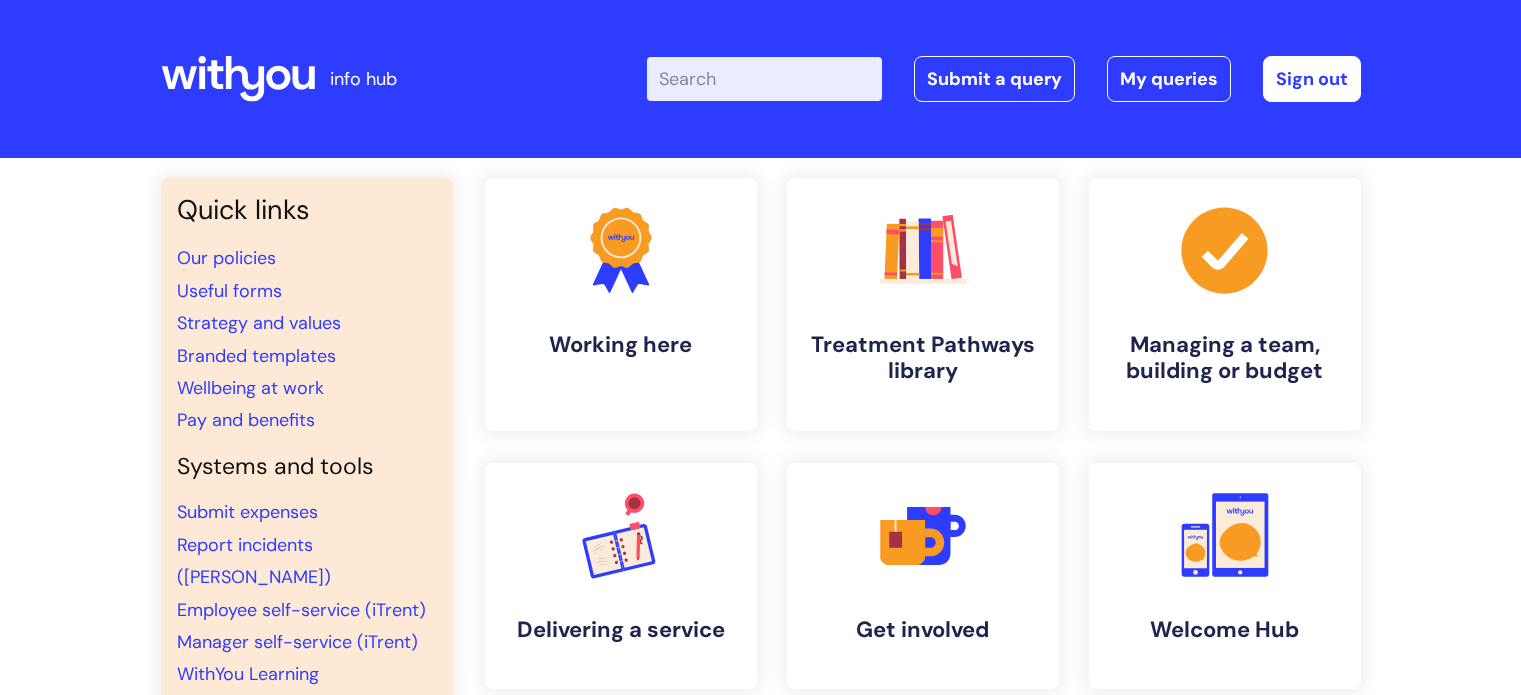 scroll, scrollTop: 0, scrollLeft: 0, axis: both 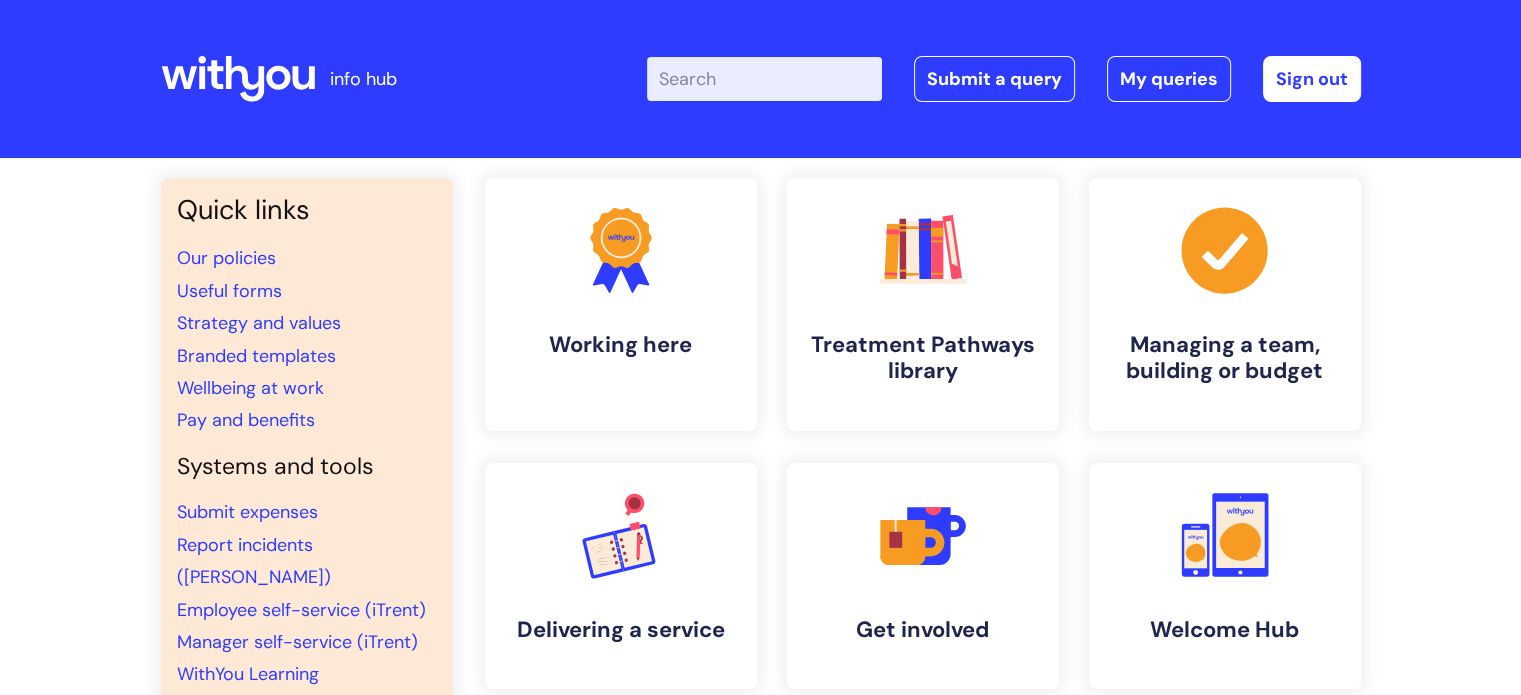 click on "Enter your search term here..." at bounding box center (764, 79) 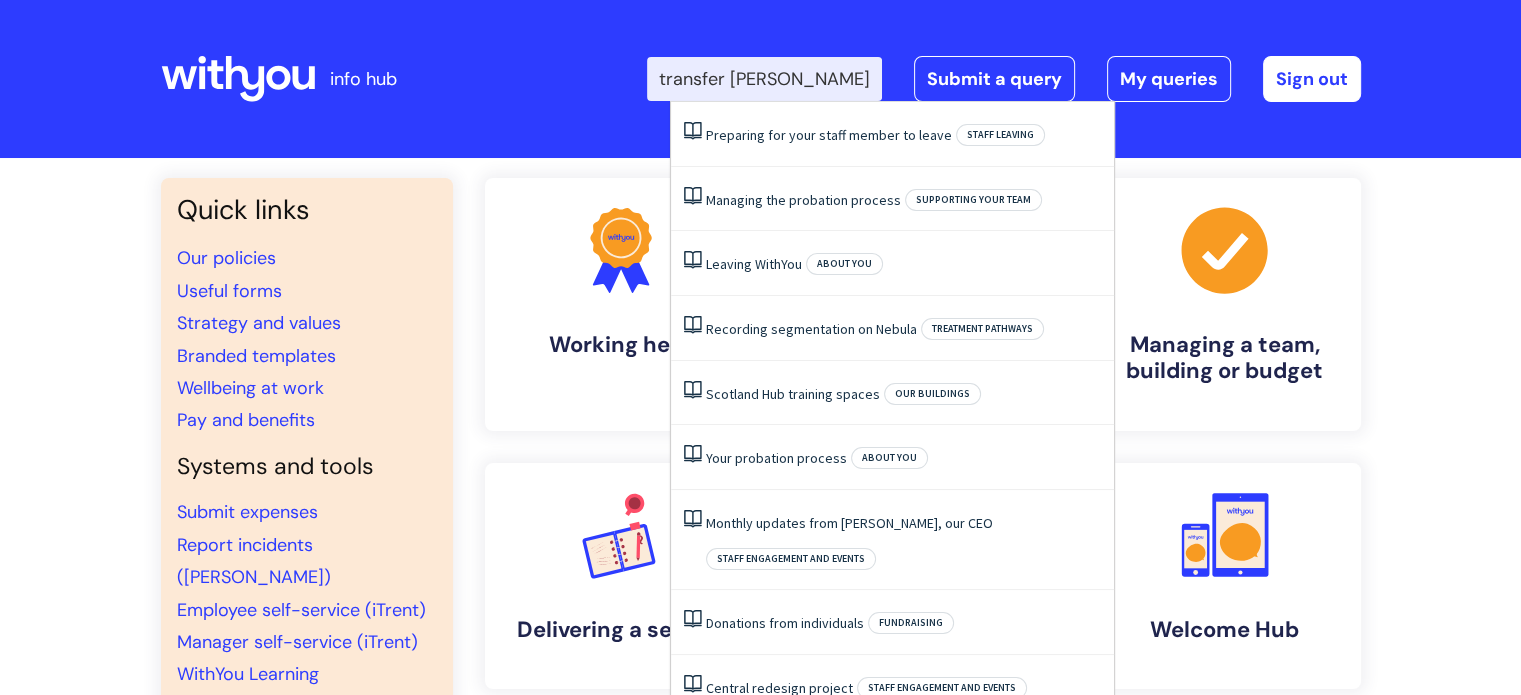 type on "transfer line" 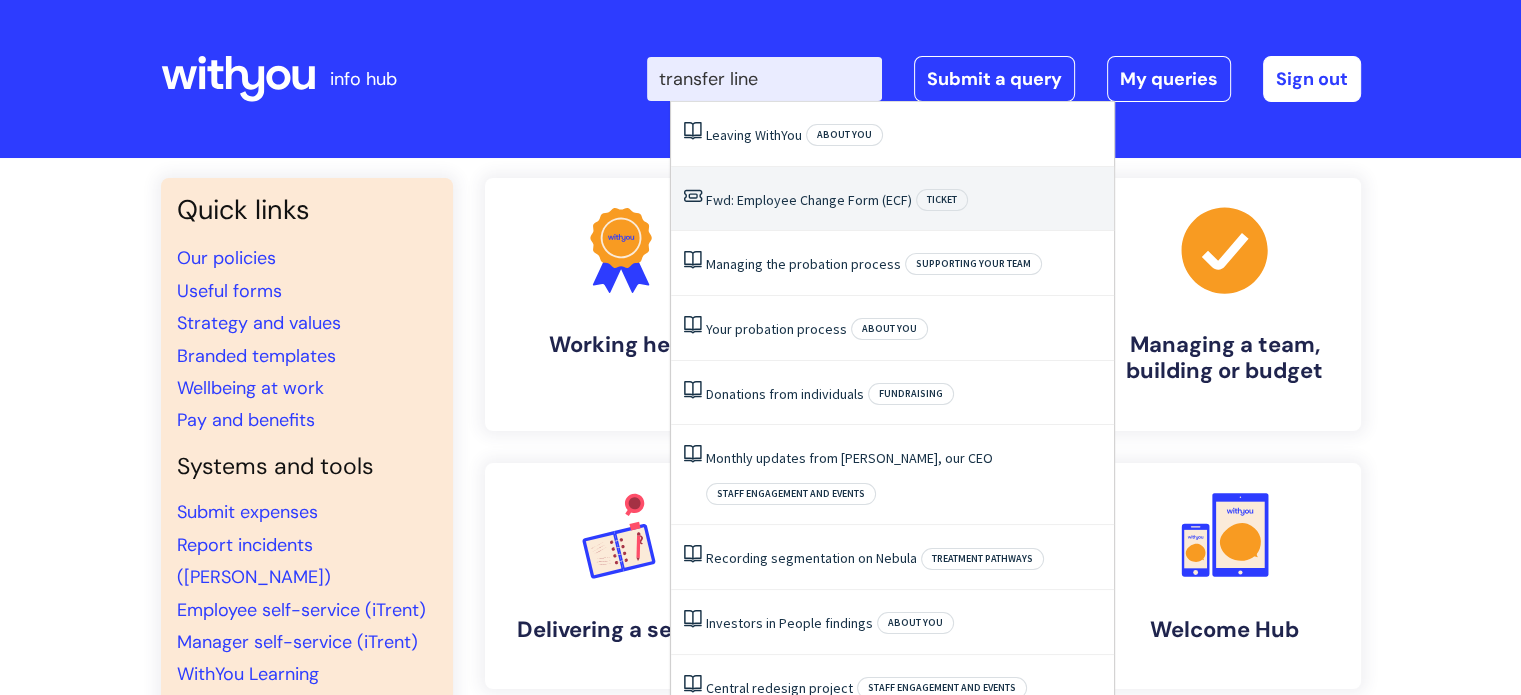 click on "Fwd: Employee Change Form (ECF)" at bounding box center [809, 200] 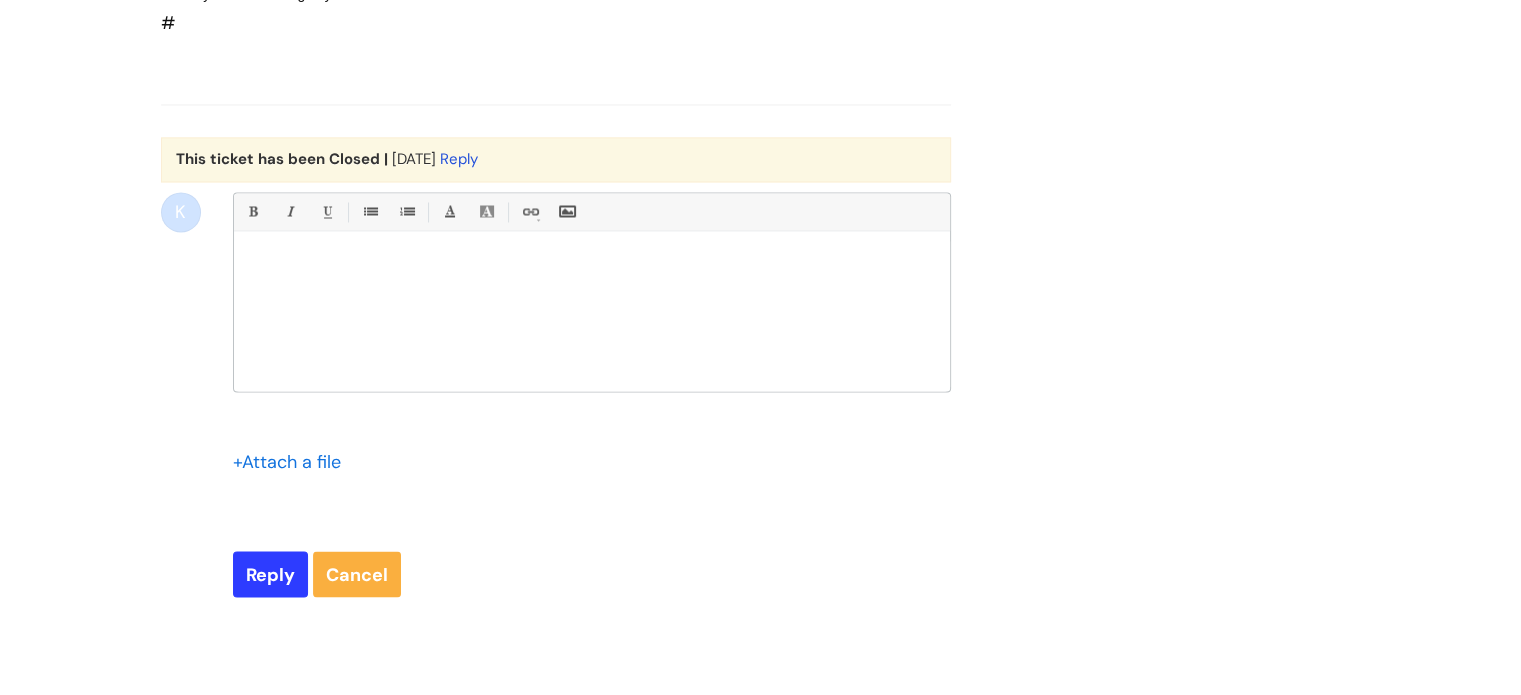 scroll, scrollTop: 11031, scrollLeft: 0, axis: vertical 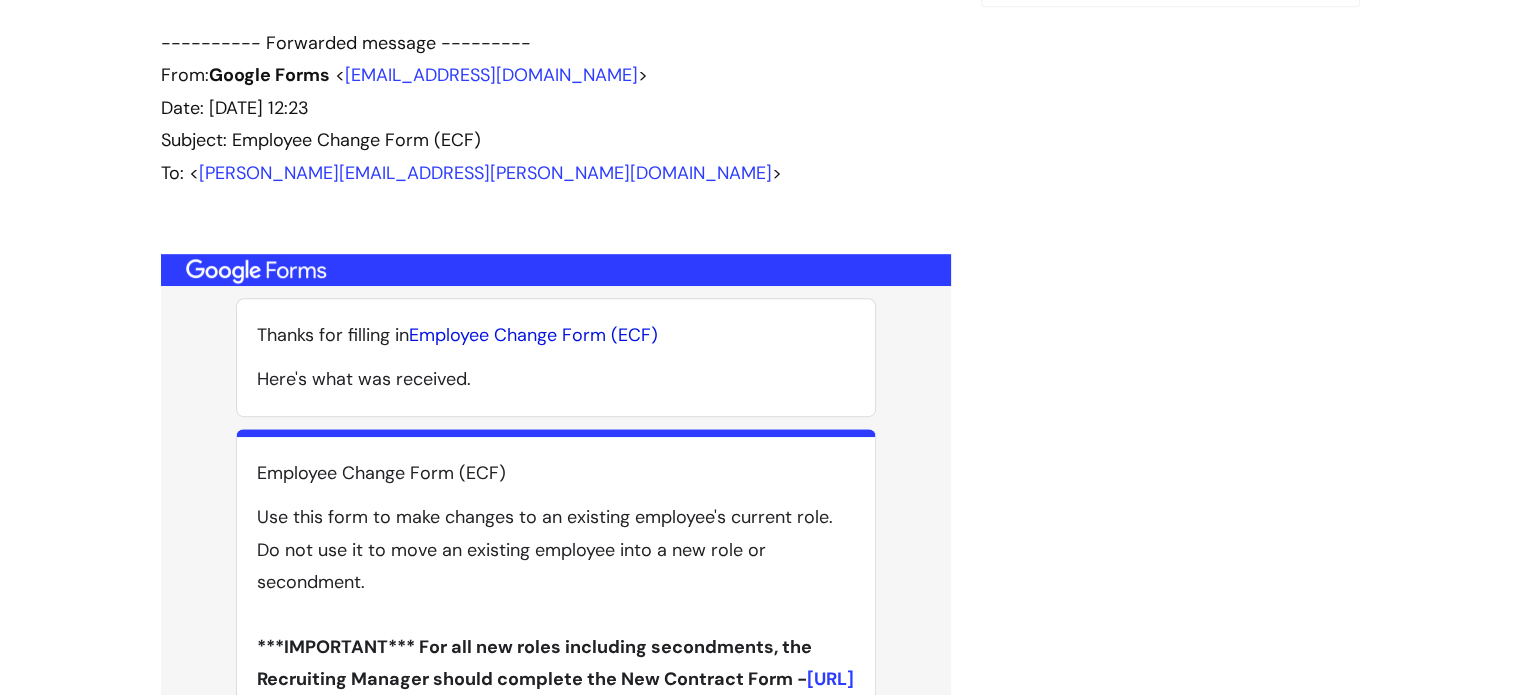 click on "Employee Change Form (ECF)" at bounding box center (533, 335) 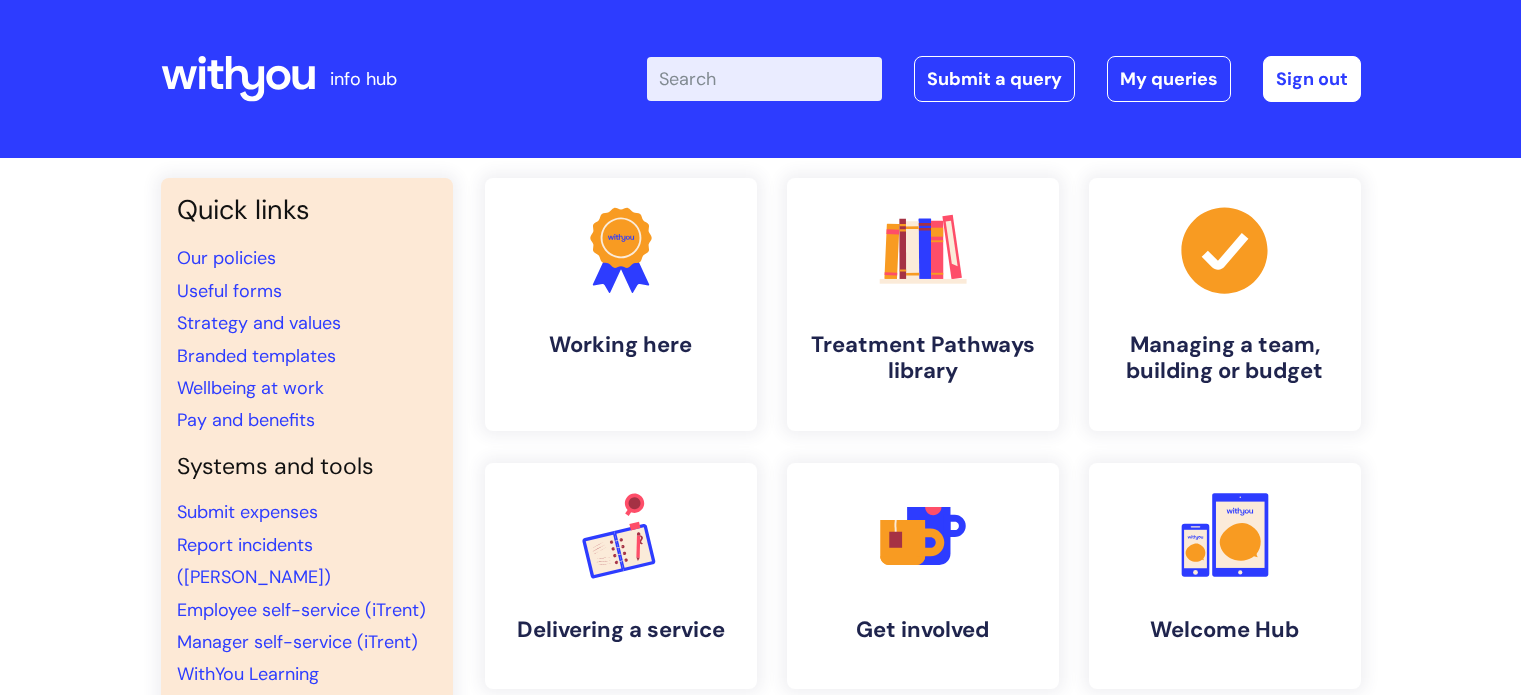 scroll, scrollTop: 0, scrollLeft: 0, axis: both 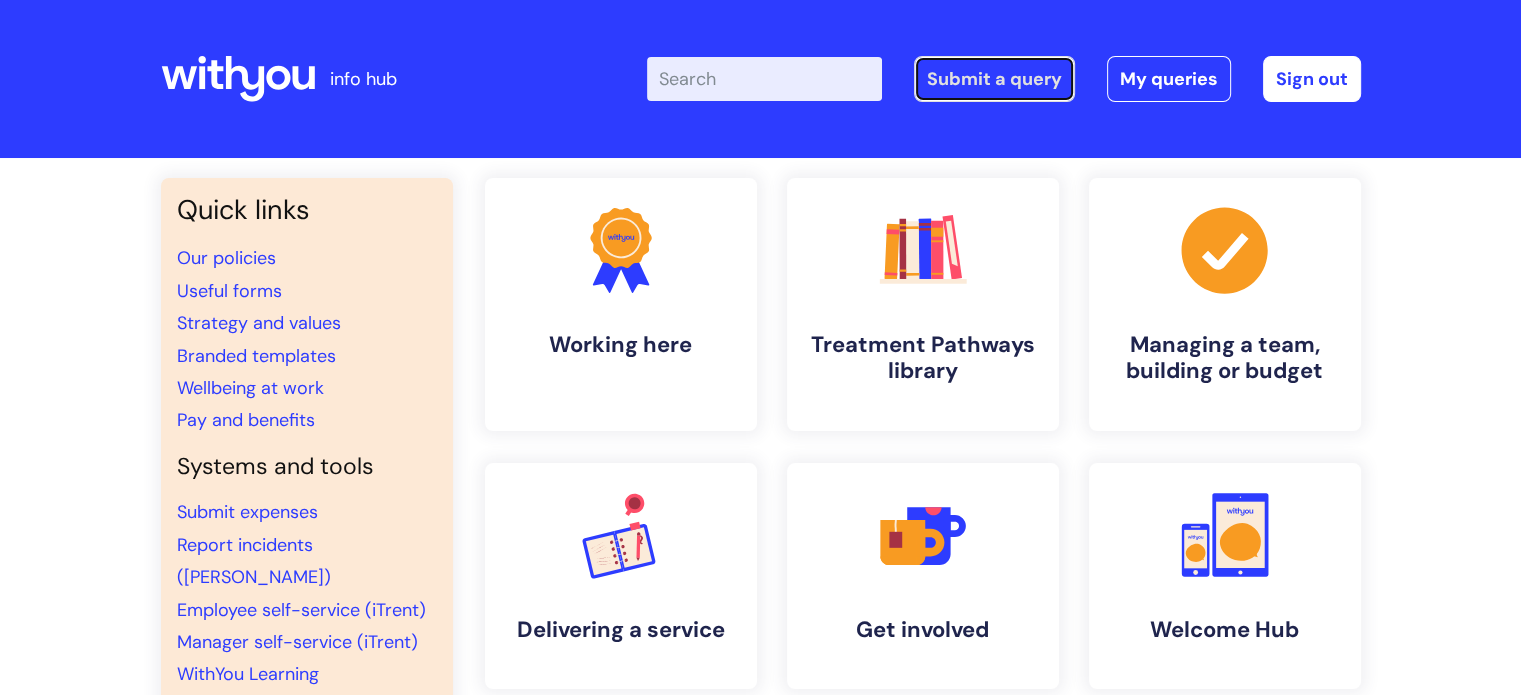 click on "Submit a query" at bounding box center (994, 79) 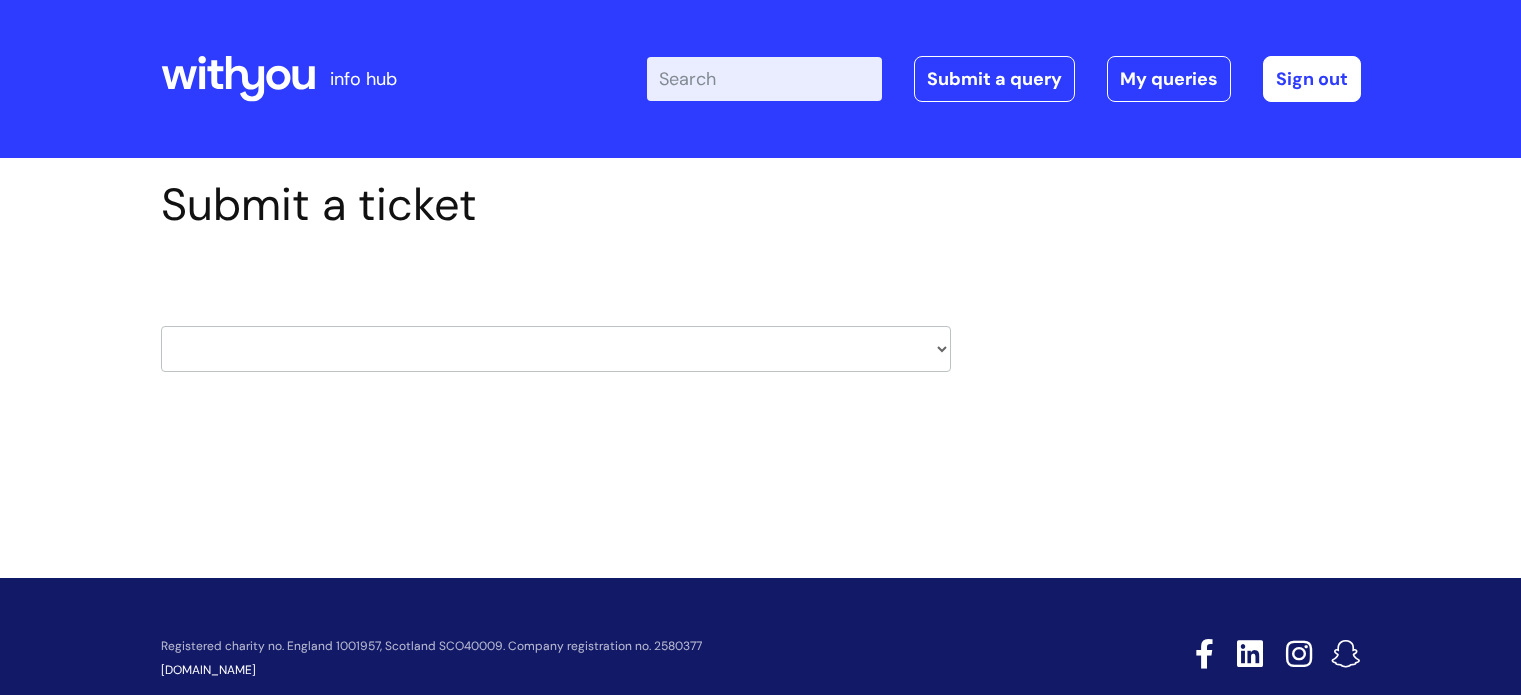 scroll, scrollTop: 0, scrollLeft: 0, axis: both 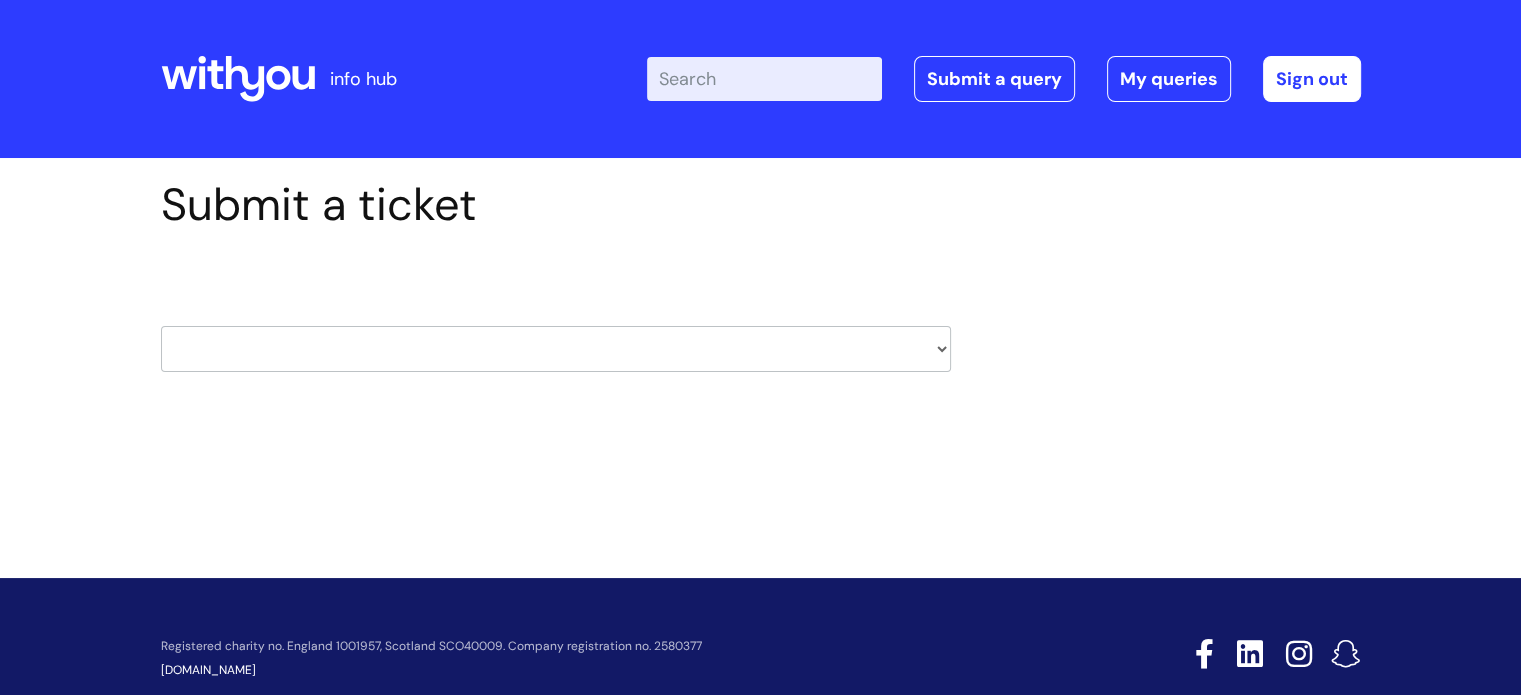 click on "HR / People
IT and Support
Clinical Drug Alerts
Finance Accounts
Data Support Team
Data Protection
External Communications
Learning and Development
Information Requests & Reports - Data Analysts
Insurance
Internal Communications
Pensions
Surrey NHS Talking Therapies
Payroll
Safeguarding" at bounding box center (556, 349) 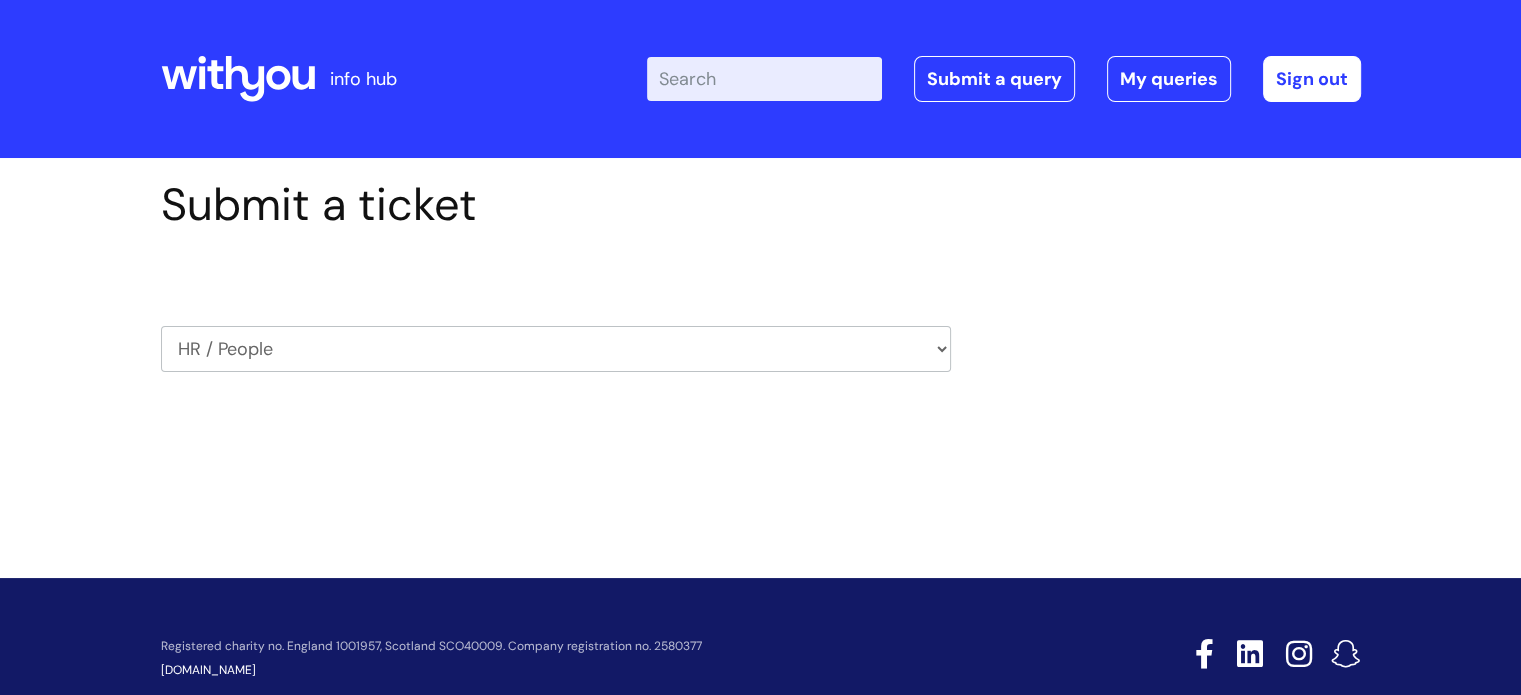 click on "HR / People
IT and Support
Clinical Drug Alerts
Finance Accounts
Data Support Team
Data Protection
External Communications
Learning and Development
Information Requests & Reports - Data Analysts
Insurance
Internal Communications
Pensions
Surrey NHS Talking Therapies
Payroll
Safeguarding" at bounding box center [556, 349] 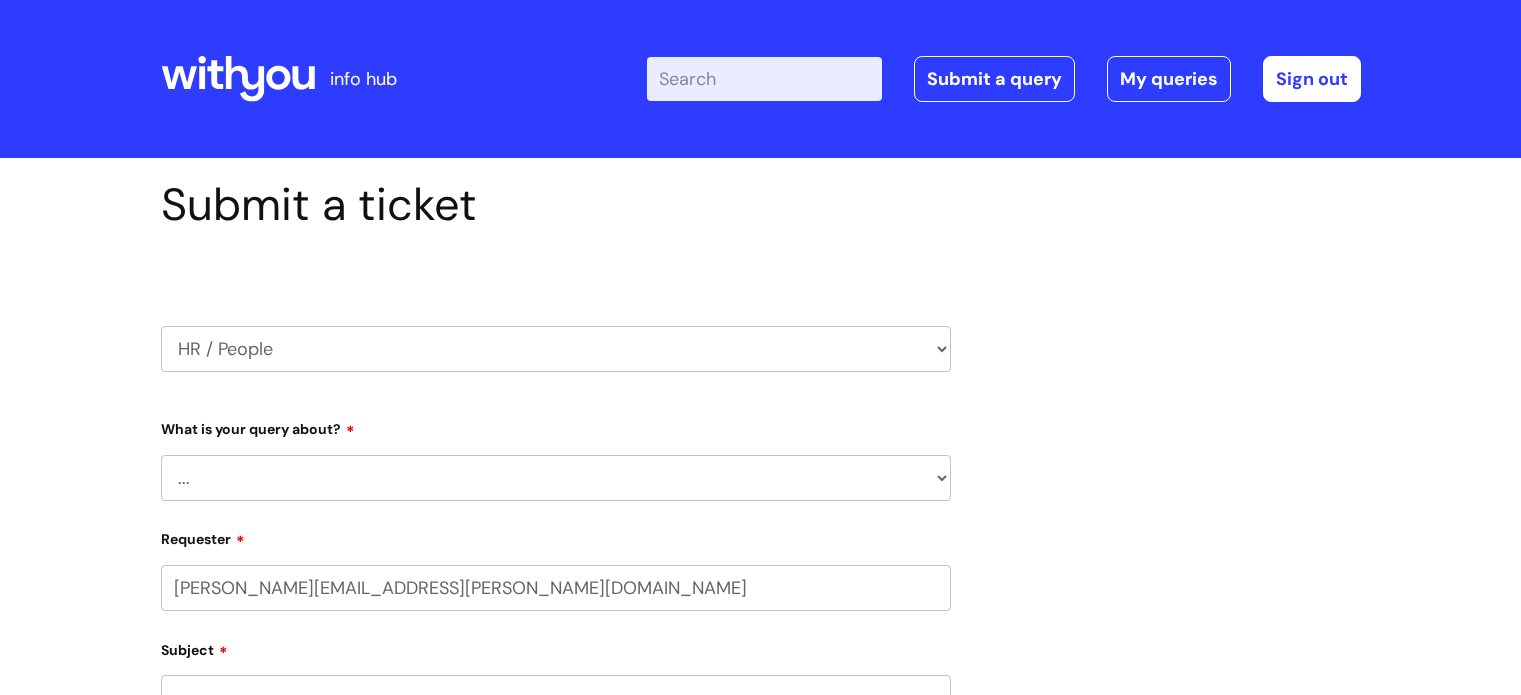 scroll, scrollTop: 0, scrollLeft: 0, axis: both 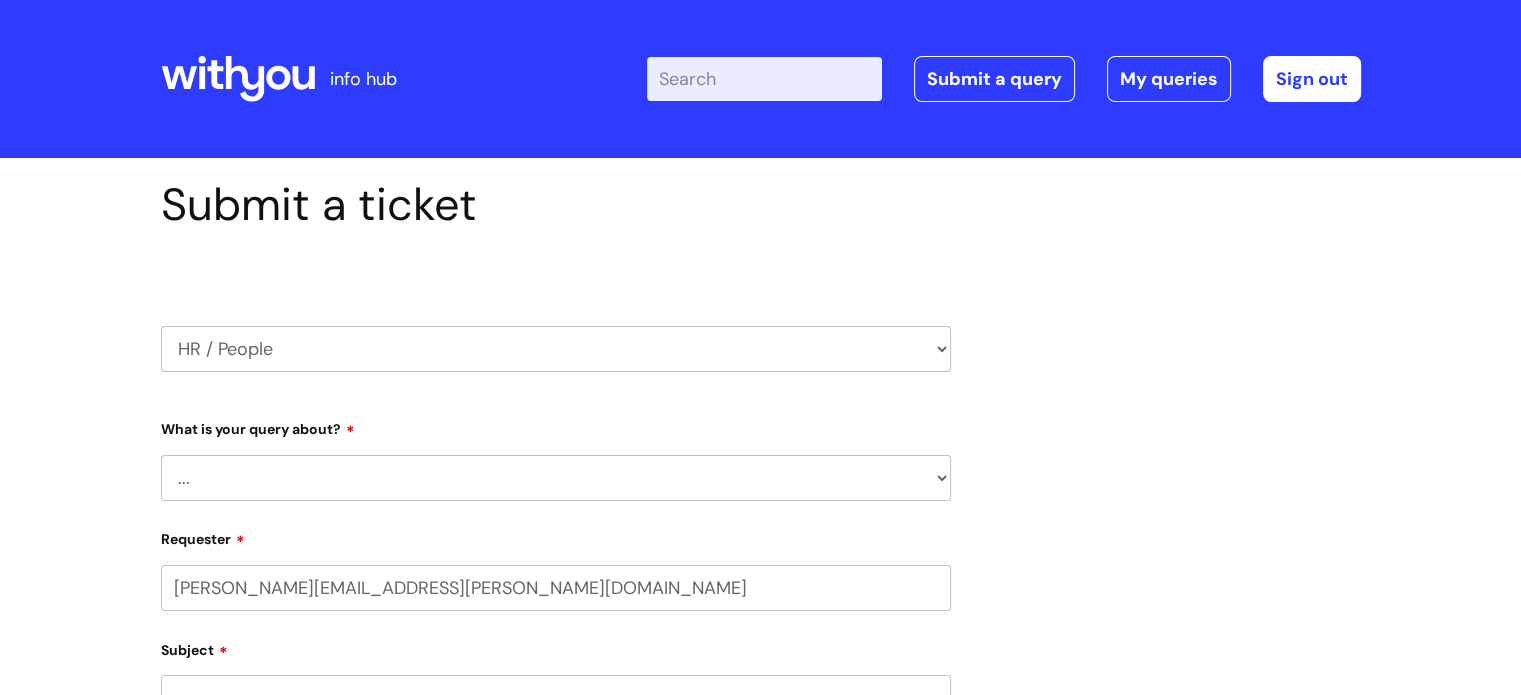 select on "80004328356" 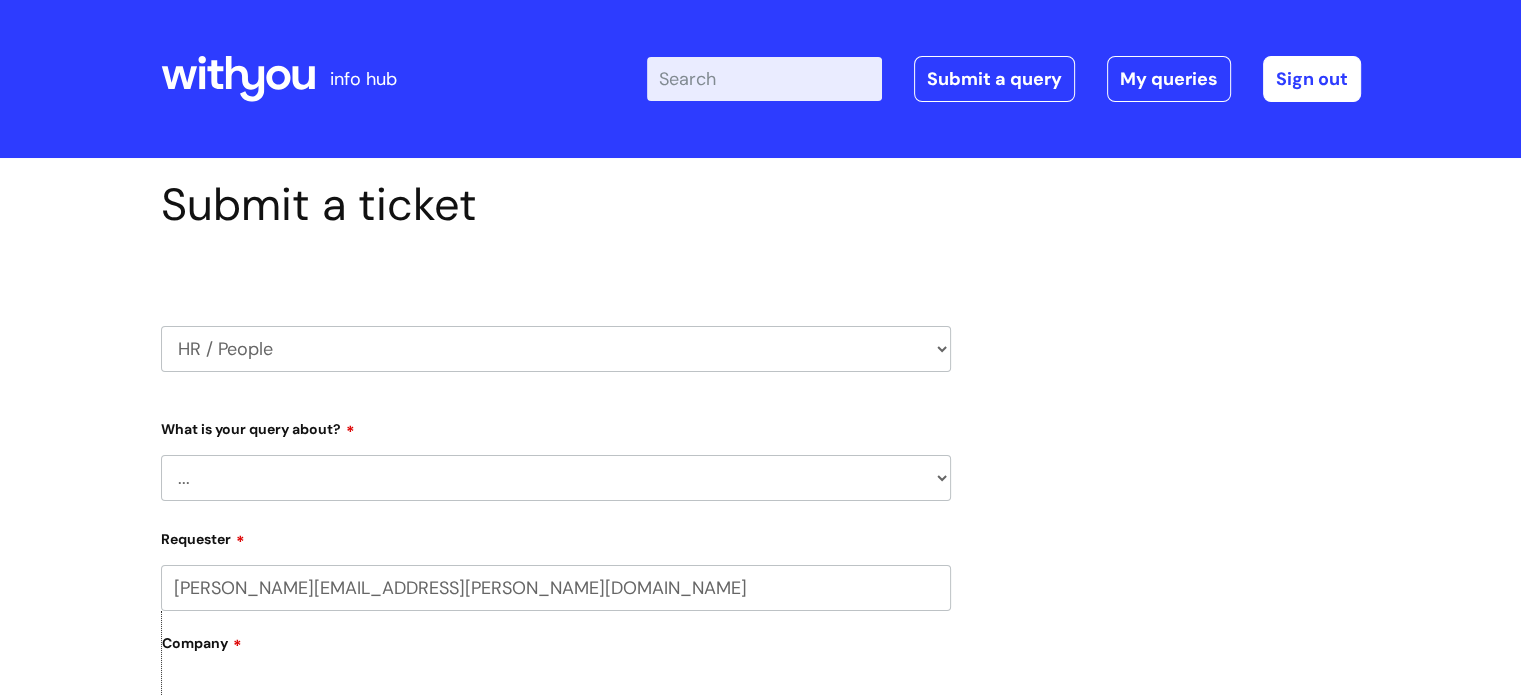 click on "...
Absence Query
Holiday Query
Employee change request
General HR Query
iTrent
New starter
Pay Query
Security Watchdog - Onboarding of candidates" at bounding box center (556, 478) 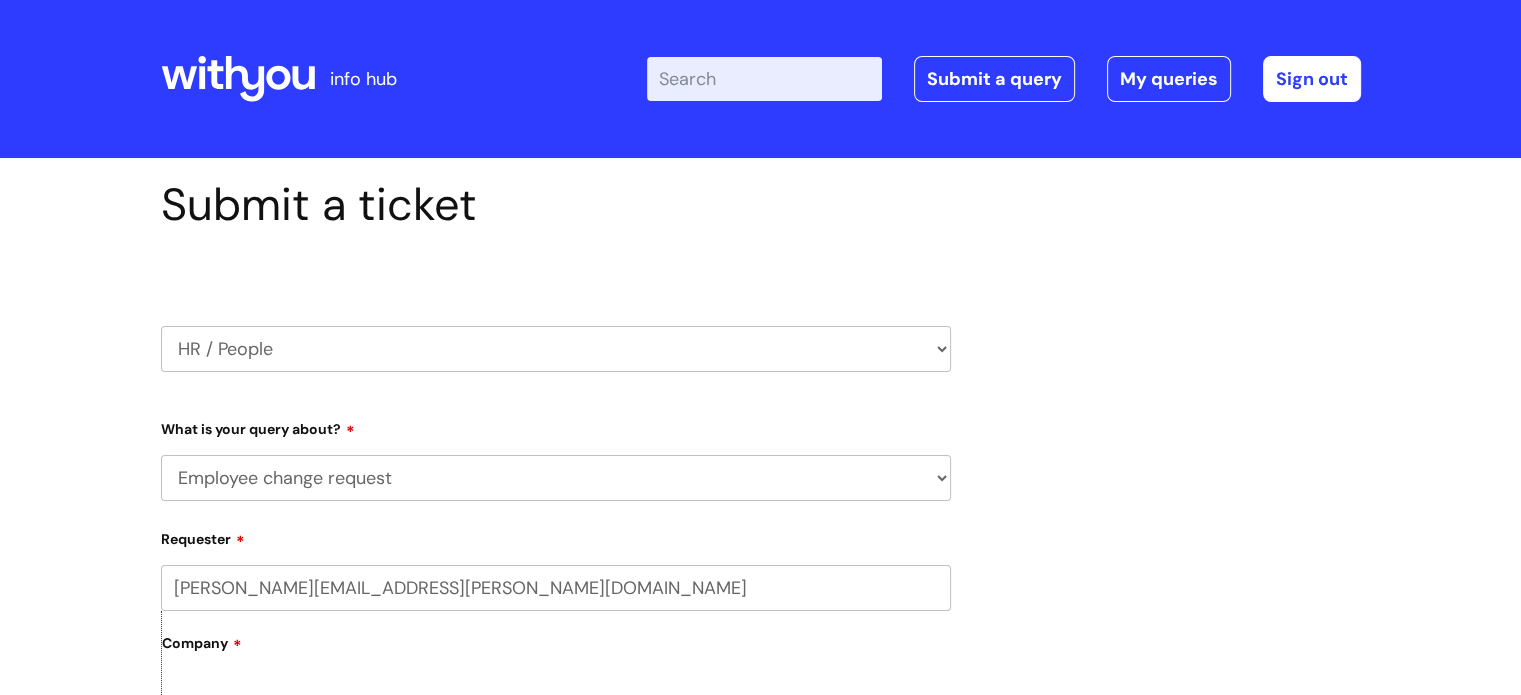 click on "...
Absence Query
Holiday Query
Employee change request
General HR Query
iTrent
New starter
Pay Query
Security Watchdog - Onboarding of candidates" at bounding box center (556, 478) 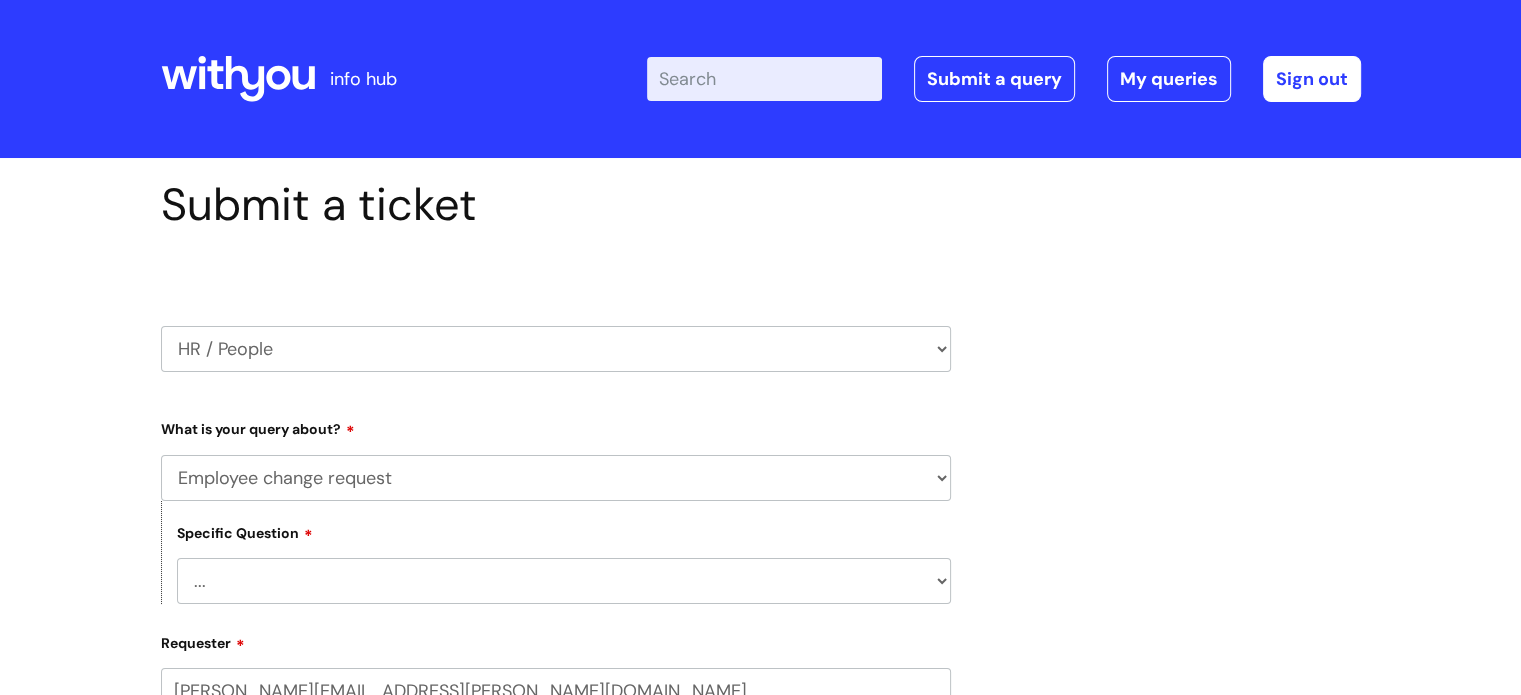 click on "... General employee change query Chasing update on employee change form progress" at bounding box center (564, 581) 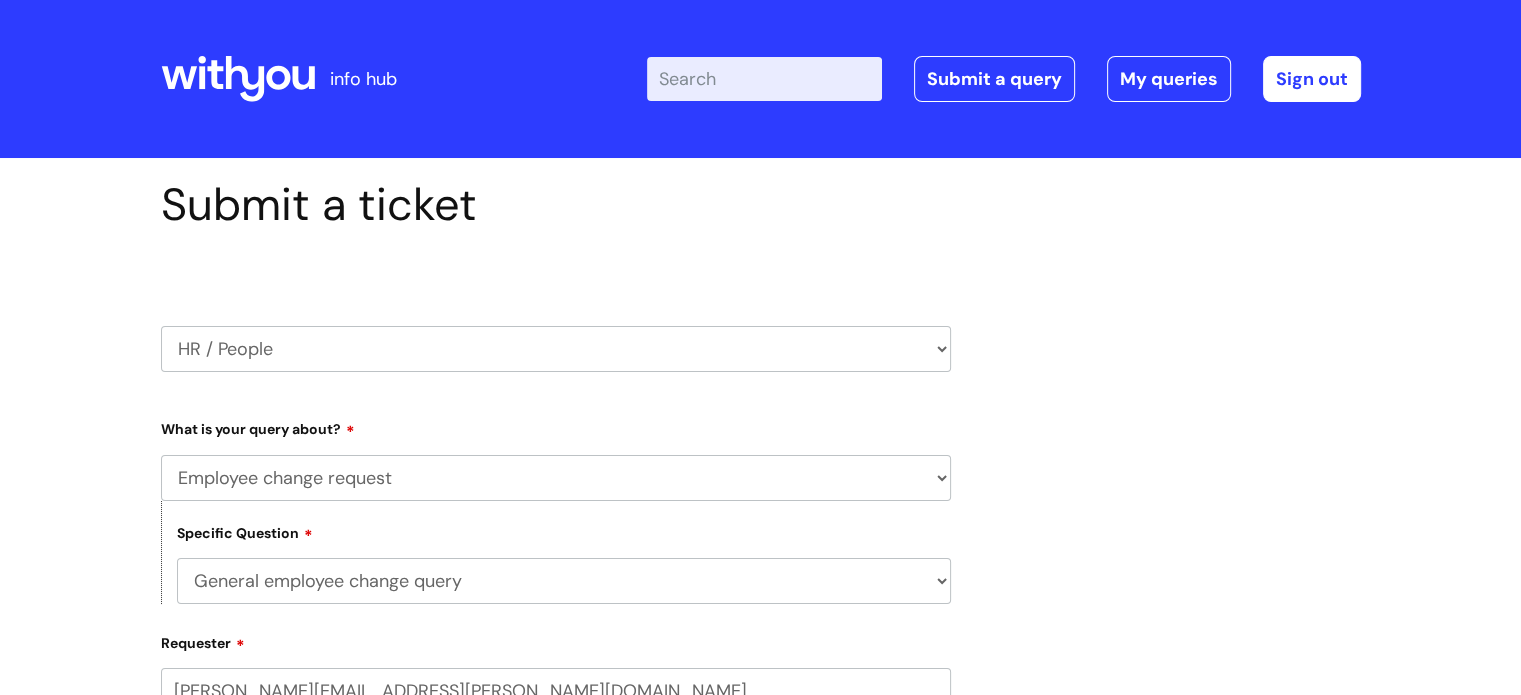 click on "... General employee change query Chasing update on employee change form progress" at bounding box center [564, 581] 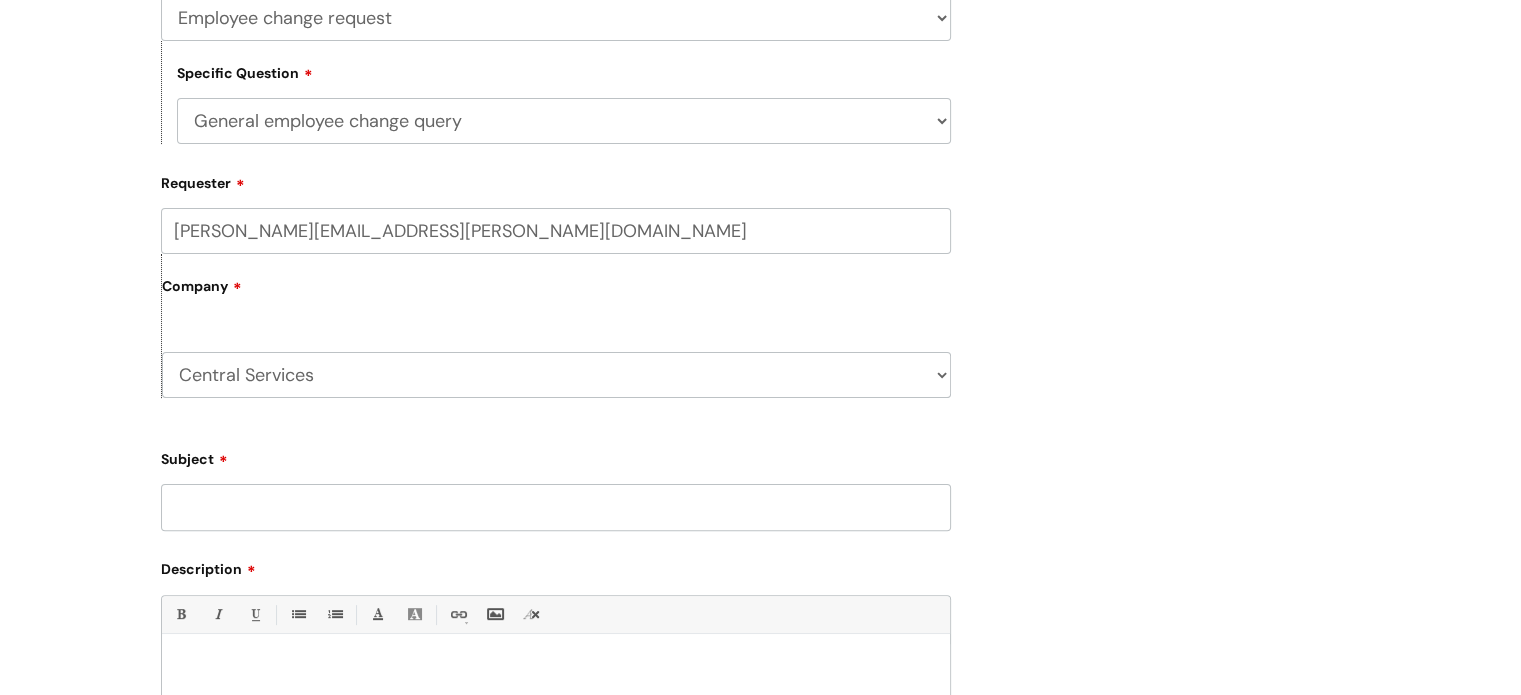 scroll, scrollTop: 553, scrollLeft: 0, axis: vertical 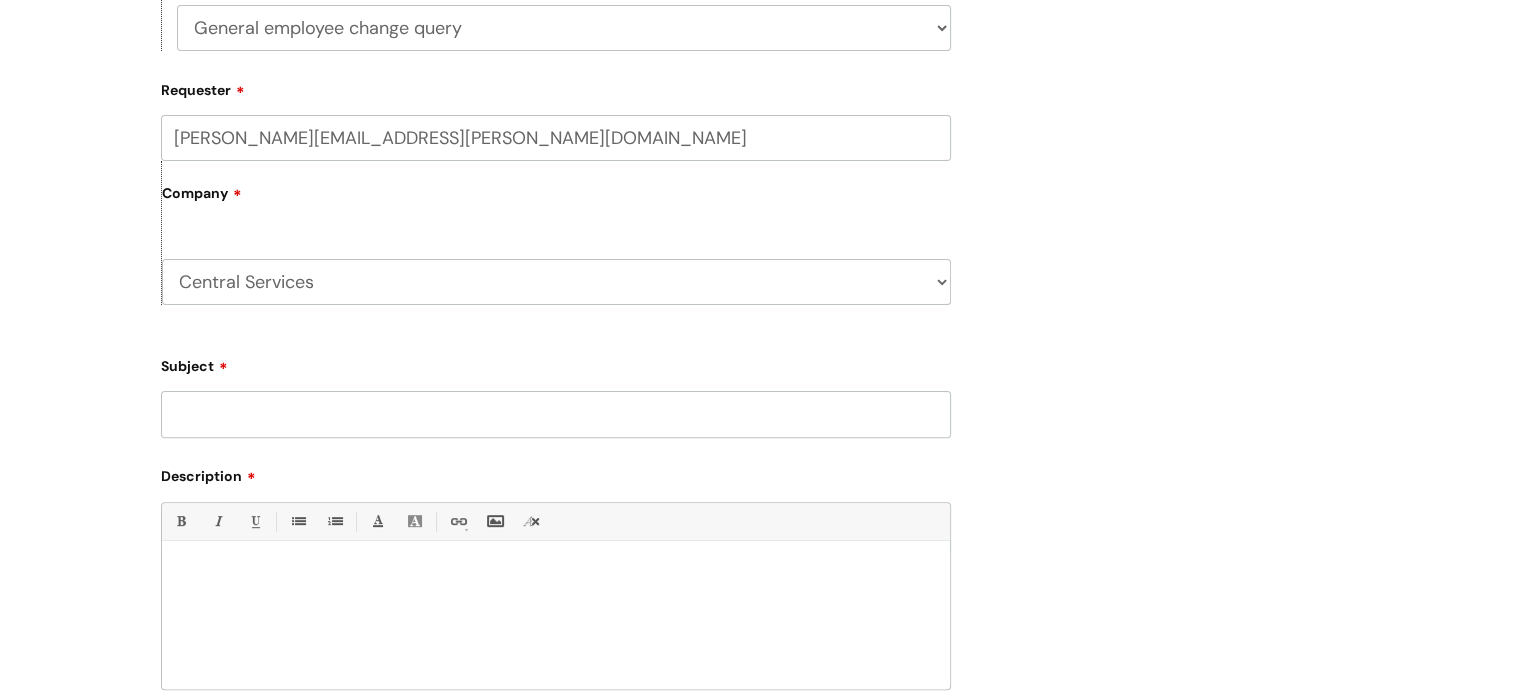 click on "Subject" at bounding box center [556, 414] 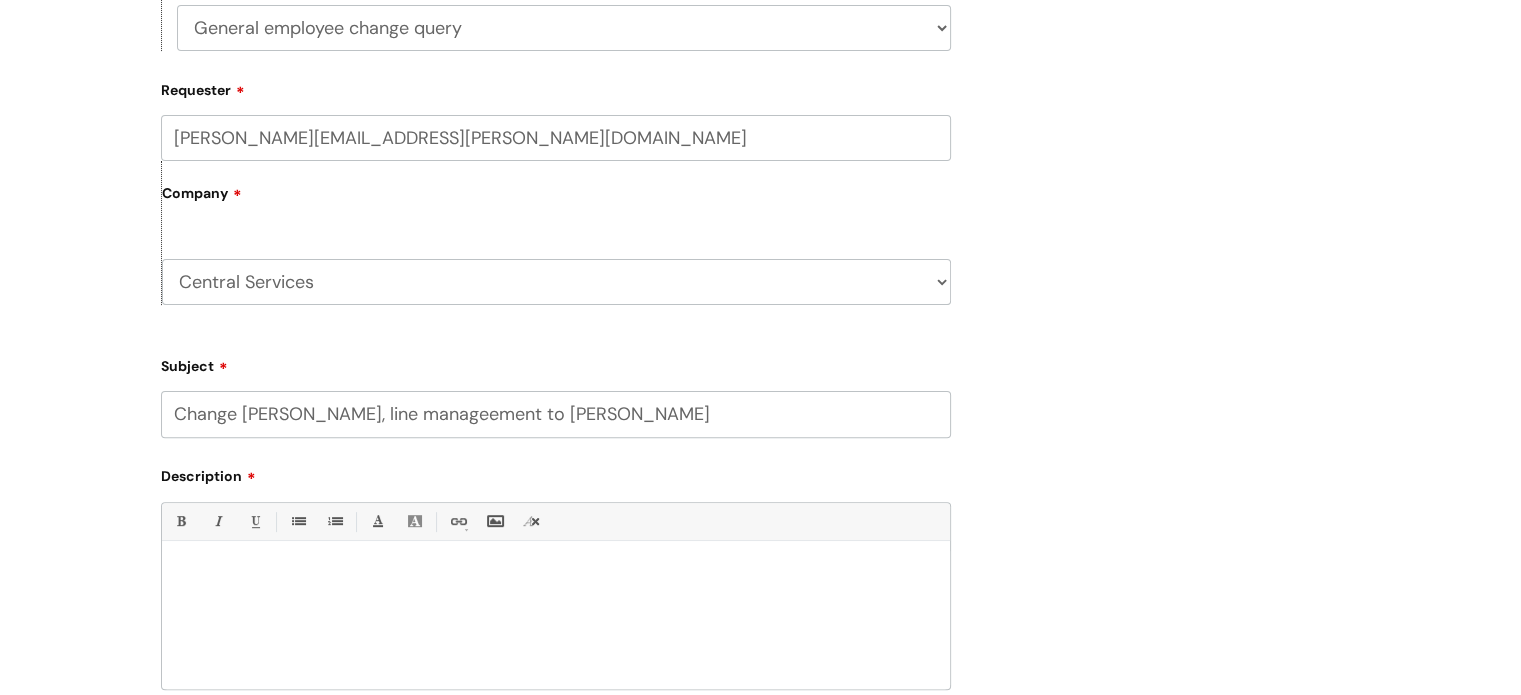 click on "Change Karen Ratcliff, line manageement to Nicola Cook" at bounding box center (556, 414) 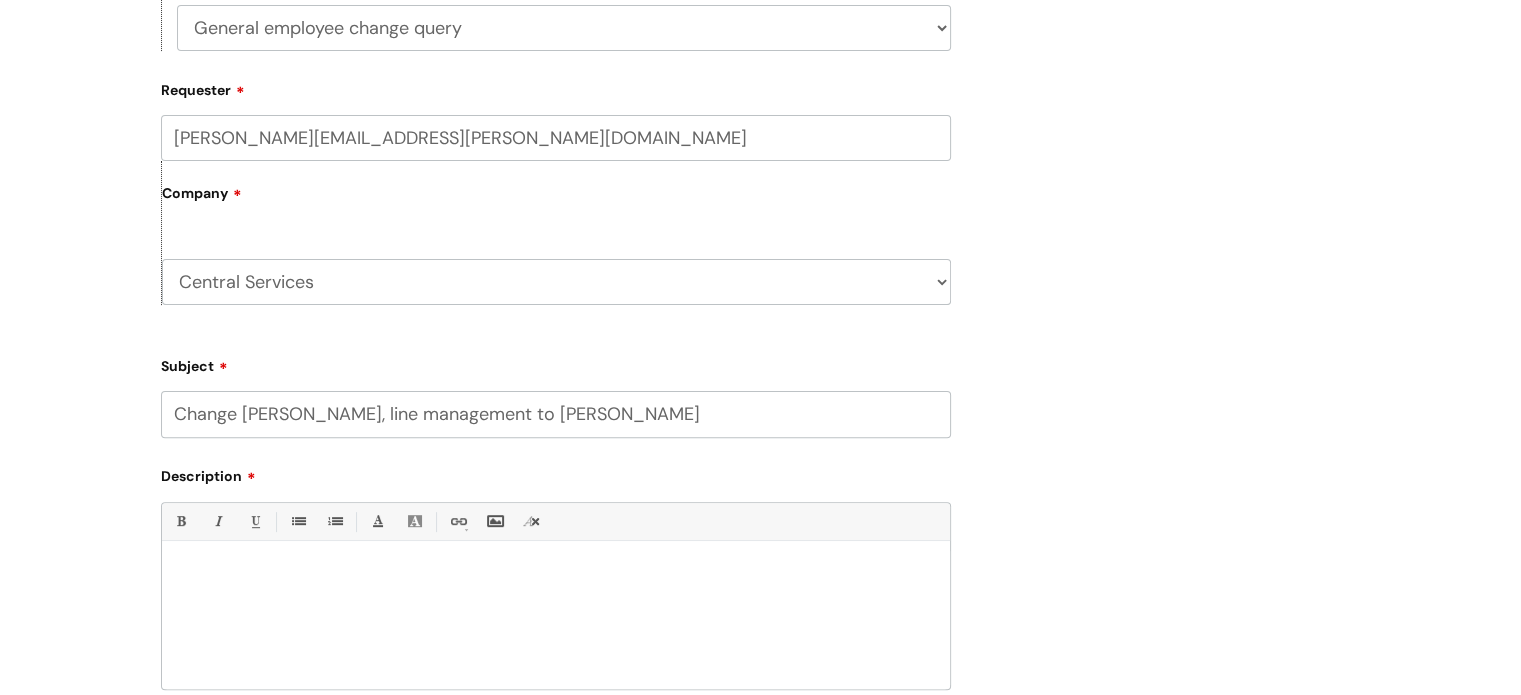 type on "Change Karen Ratcliff, line management to Nicola Cook" 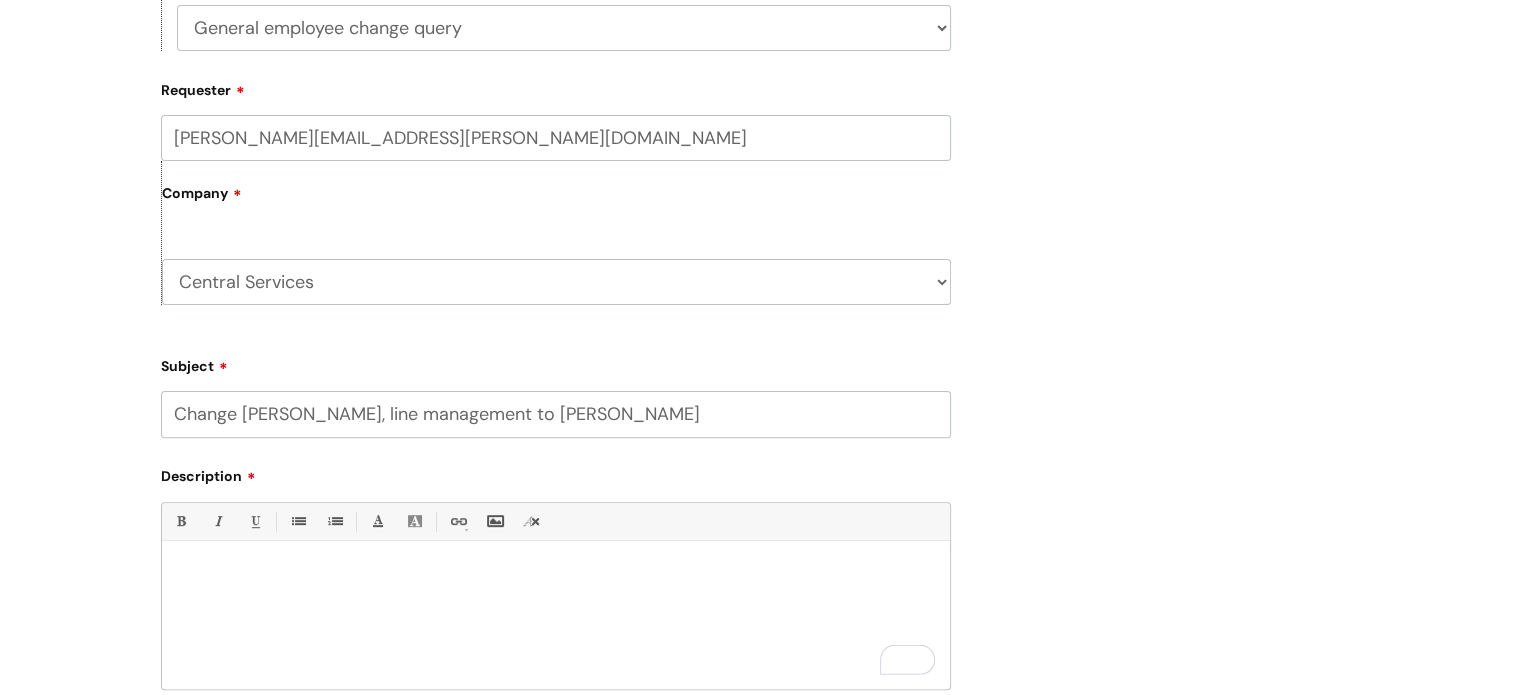 type 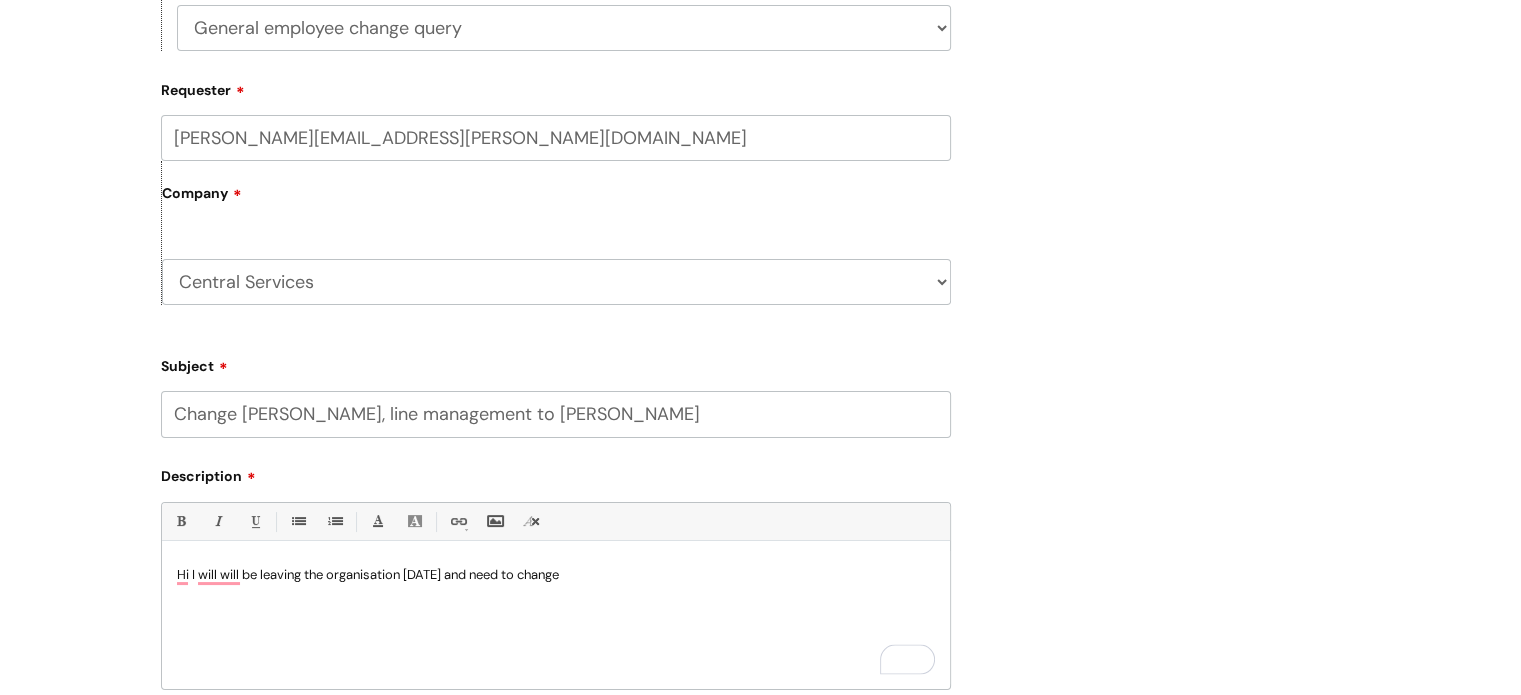 click on "Change Karen Ratcliff, line management to Nicola Cook" at bounding box center (556, 414) 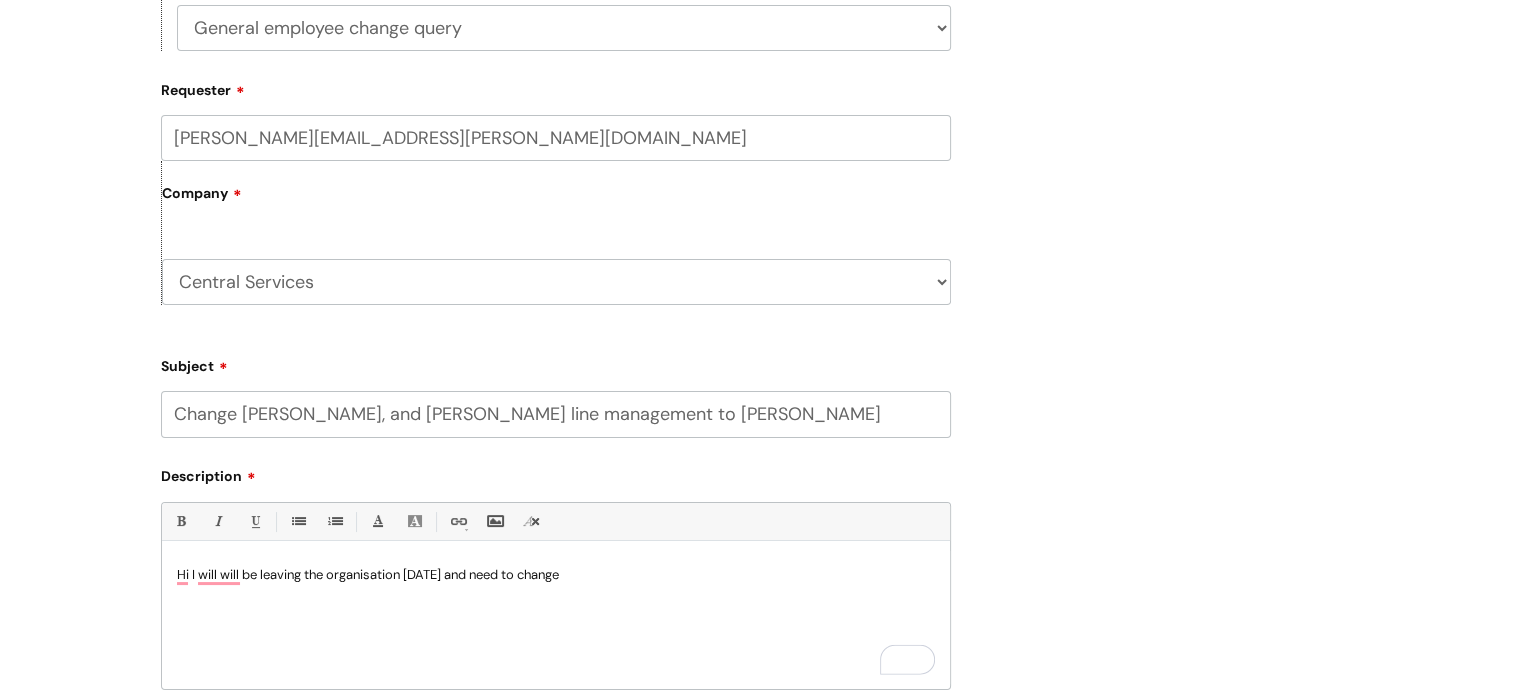 type on "Change [PERSON_NAME], and [PERSON_NAME] line management to [PERSON_NAME]" 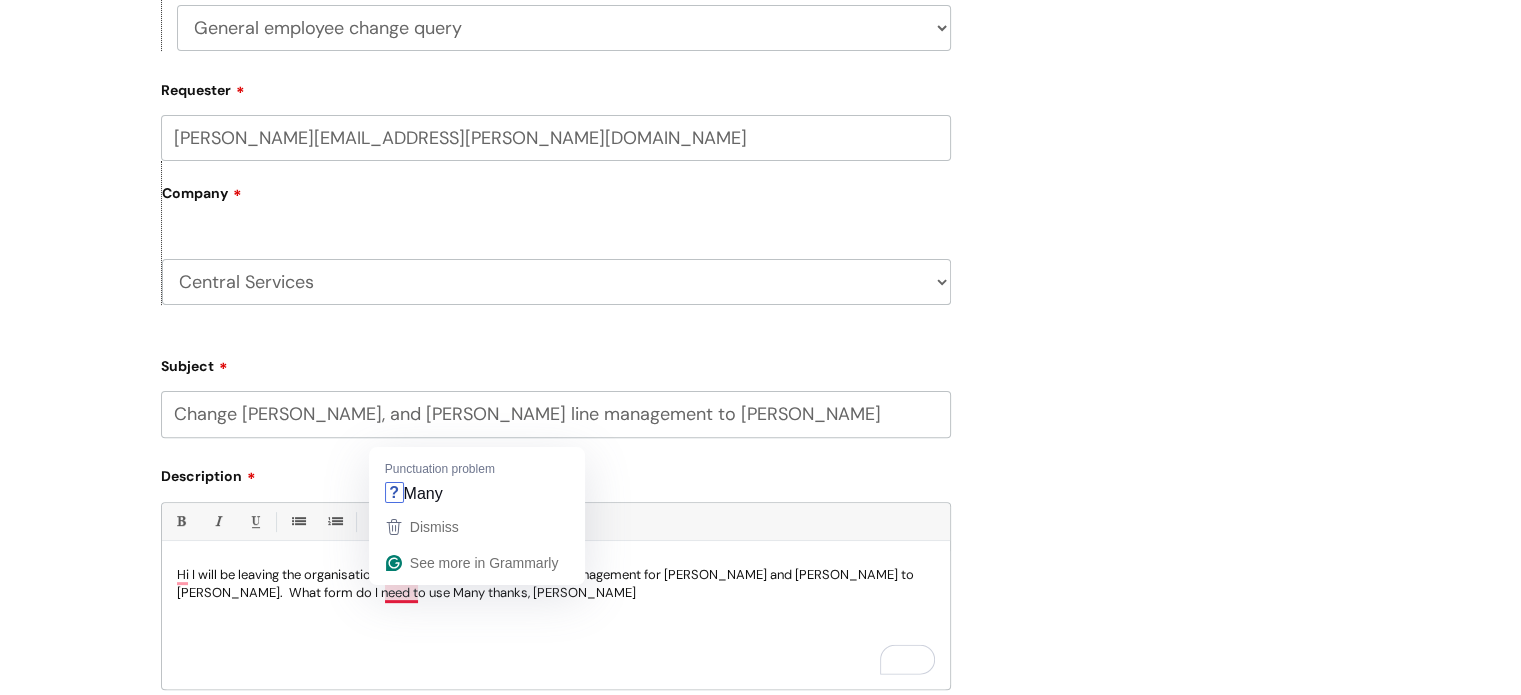 click on "Hi I will be leaving the organisation [DATE] and need to change line management for [PERSON_NAME] and [PERSON_NAME] to [PERSON_NAME].  What form do I need to use Many thanks, [PERSON_NAME]" at bounding box center [556, 584] 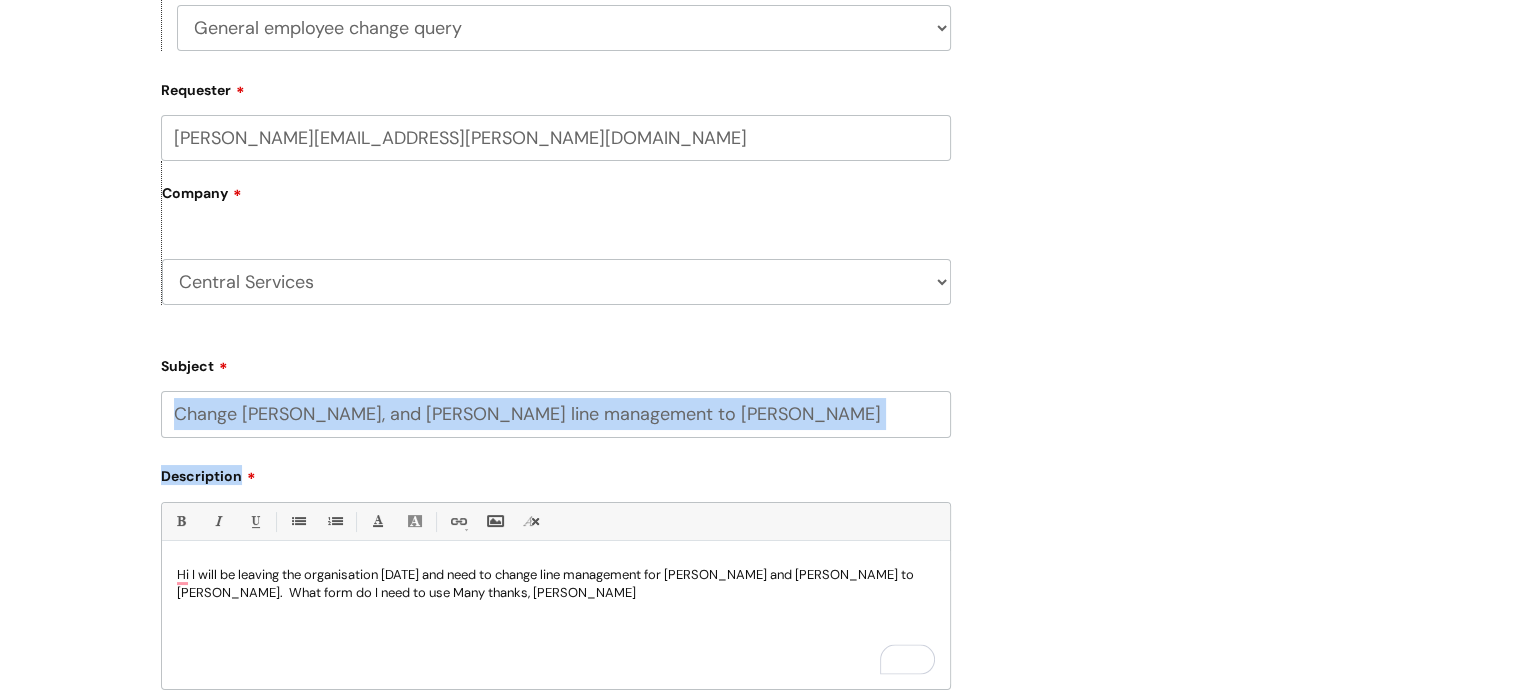 drag, startPoint x: 1520, startPoint y: 402, endPoint x: 1527, endPoint y: 443, distance: 41.59327 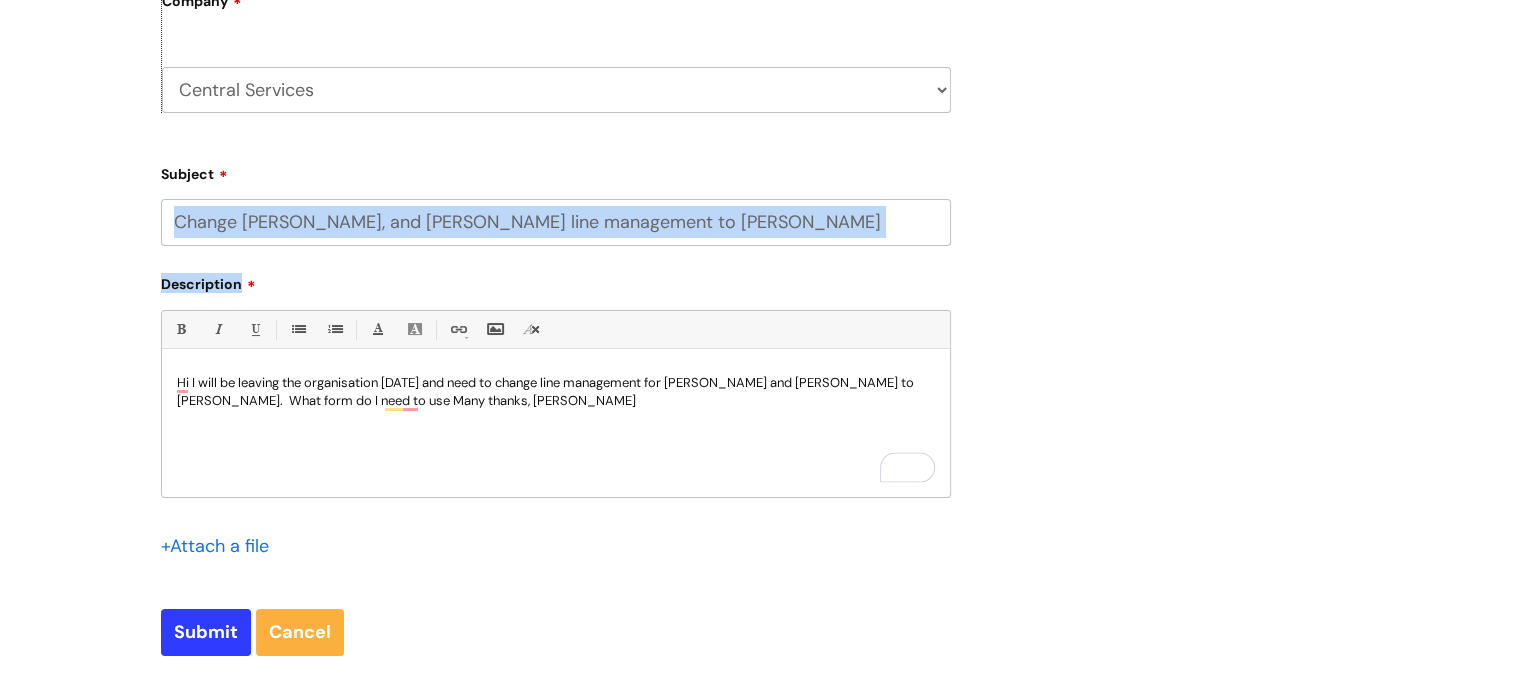 scroll, scrollTop: 844, scrollLeft: 0, axis: vertical 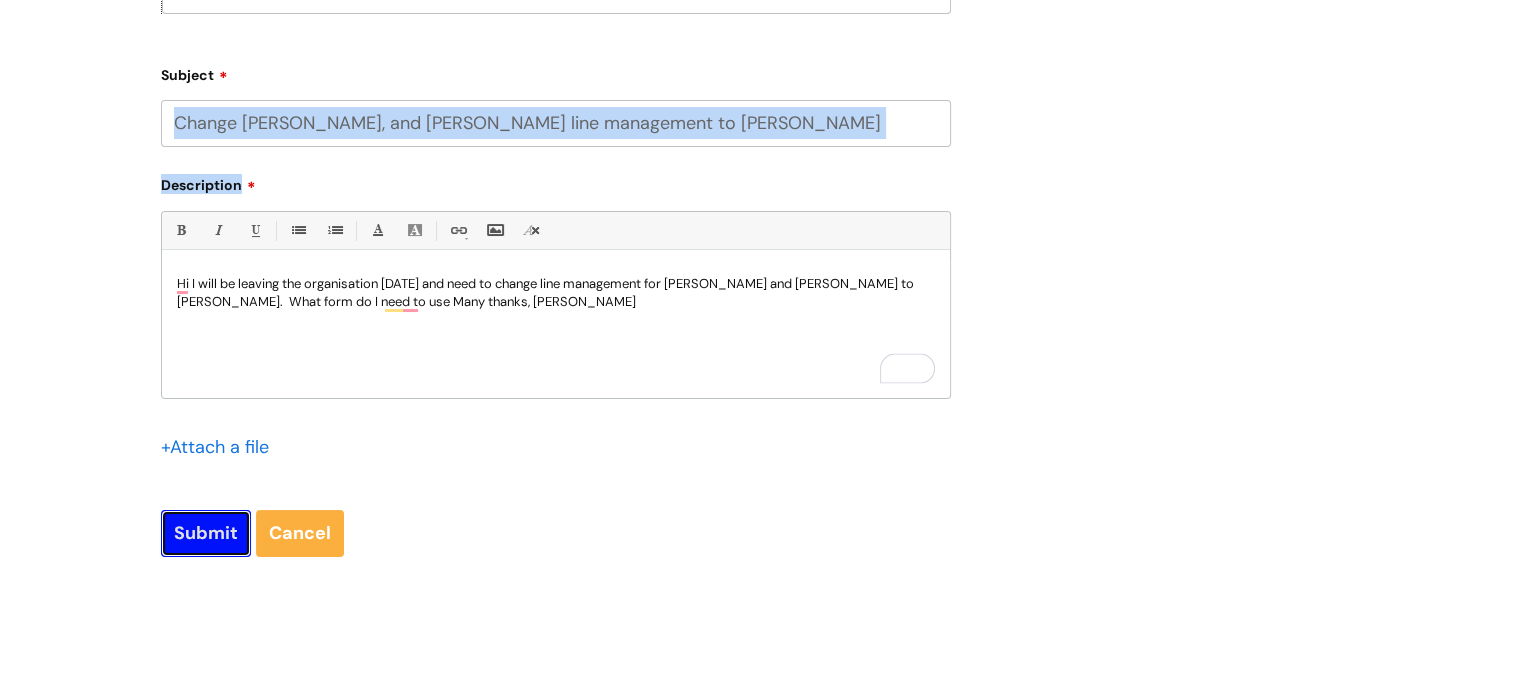 click on "Submit" at bounding box center [206, 533] 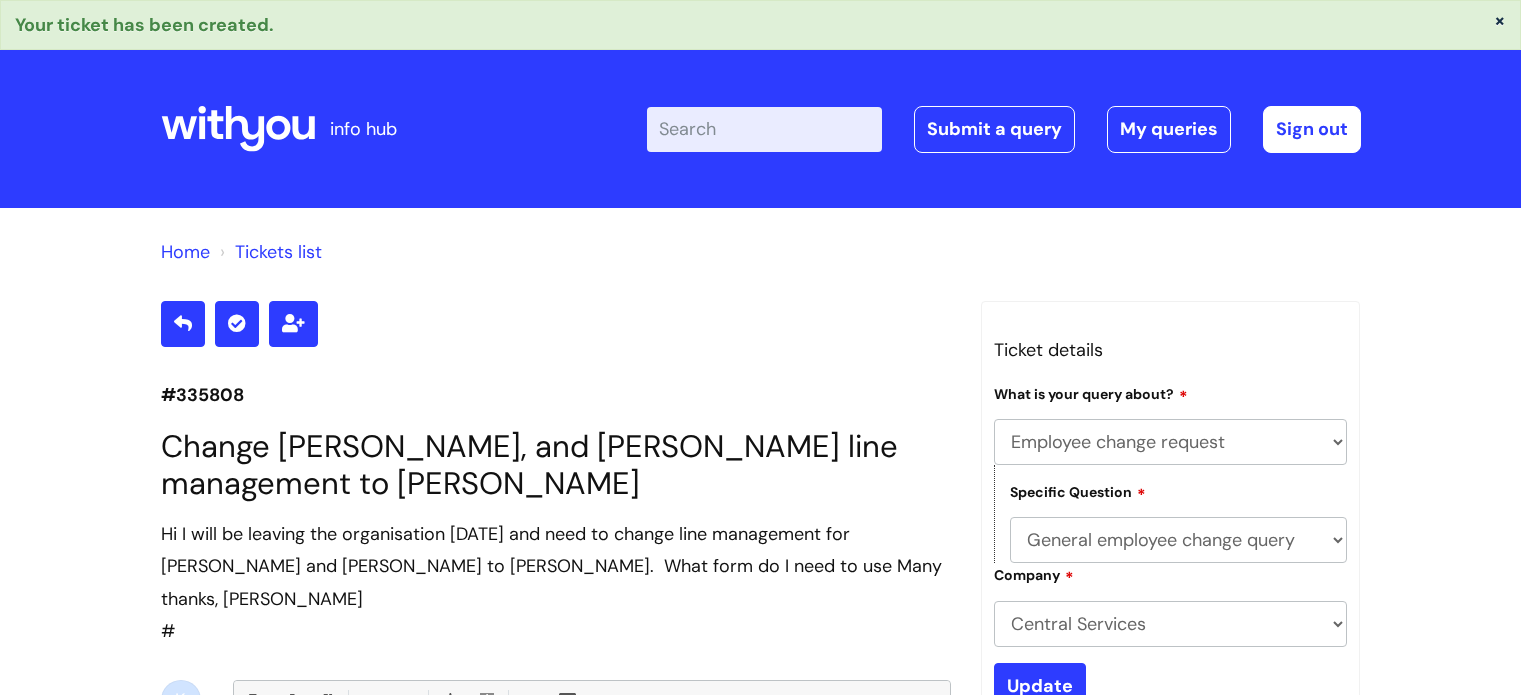 select on "Employee change request" 